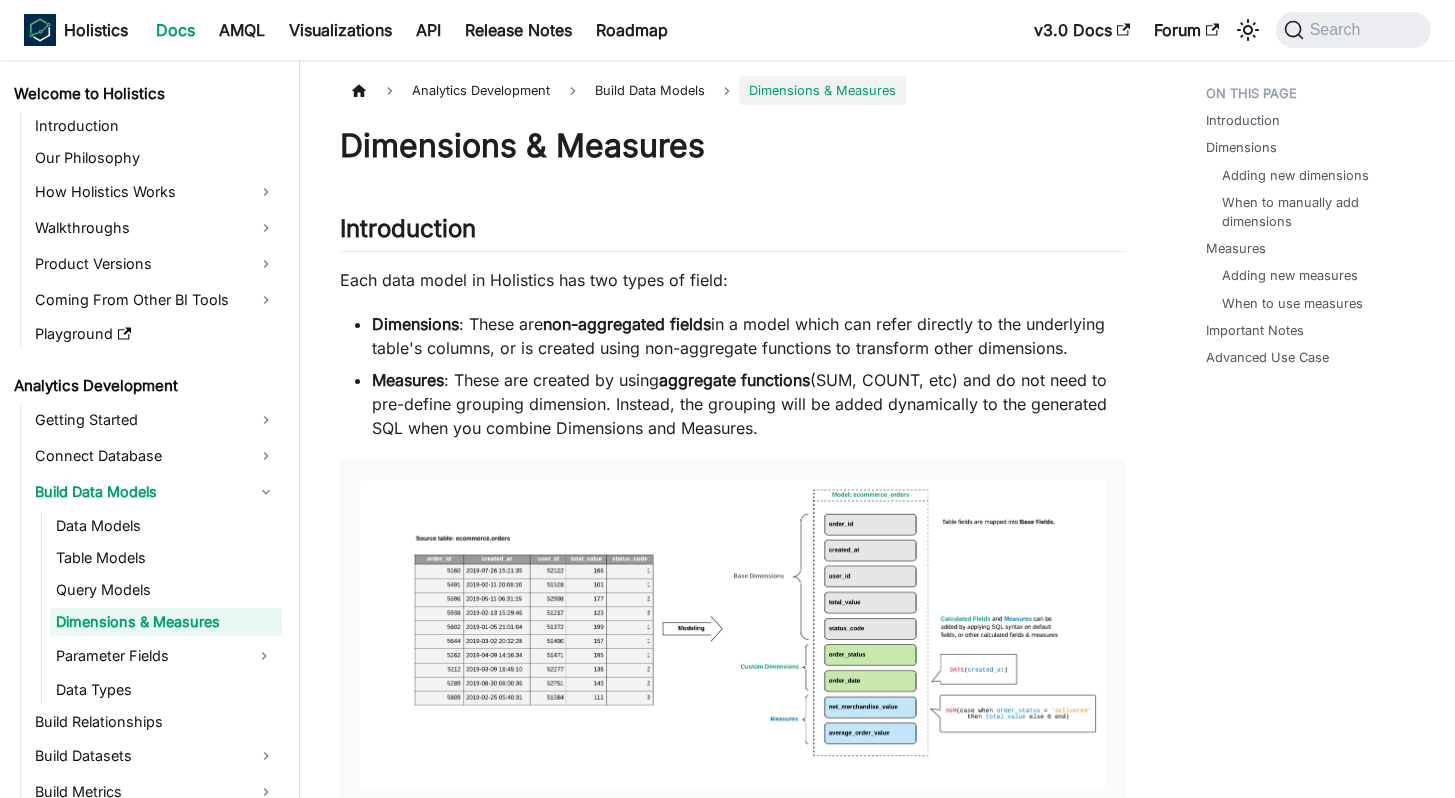 scroll, scrollTop: 0, scrollLeft: 0, axis: both 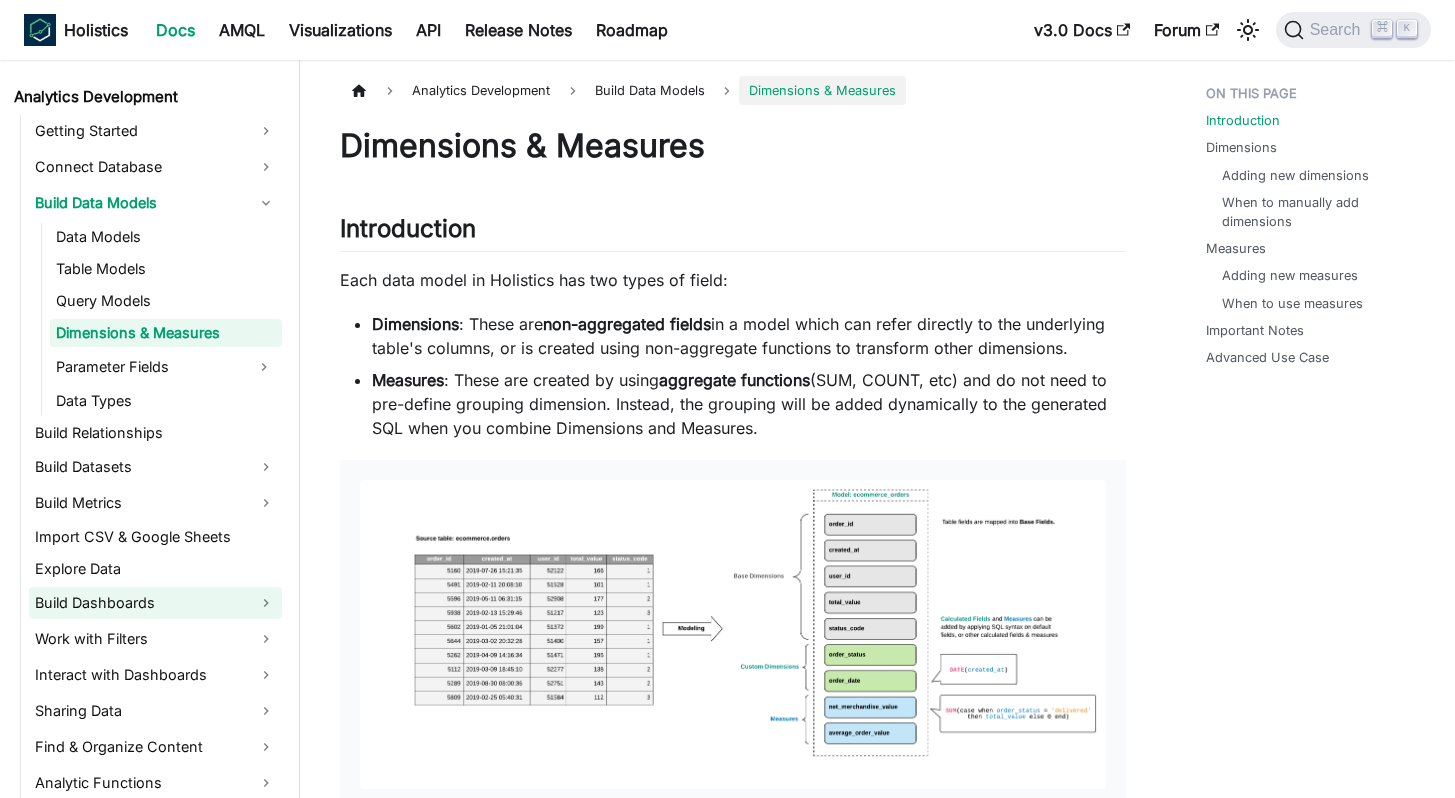 click on "Build Dashboards" at bounding box center (155, 603) 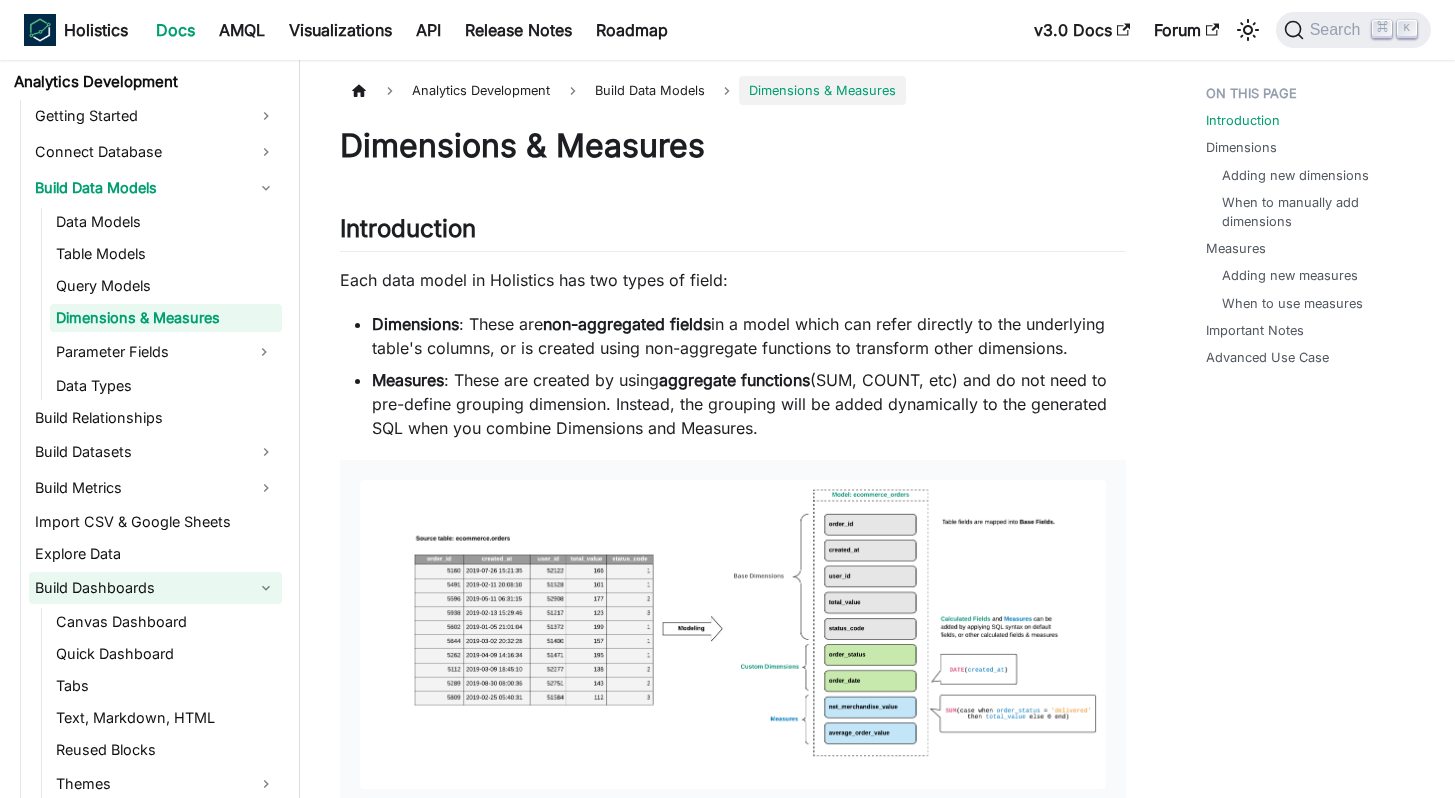 scroll, scrollTop: 559, scrollLeft: 0, axis: vertical 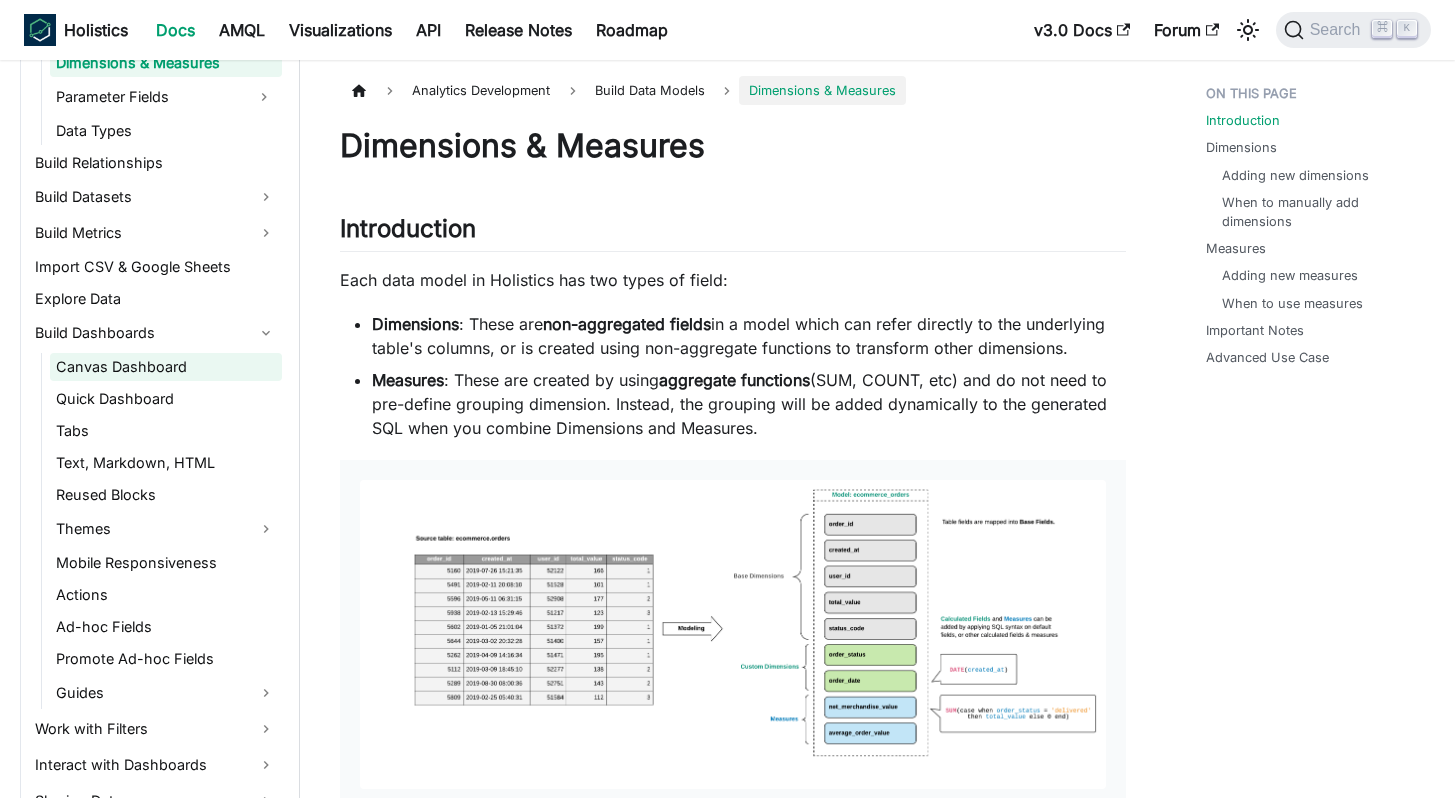 click on "Canvas Dashboard" at bounding box center [166, 367] 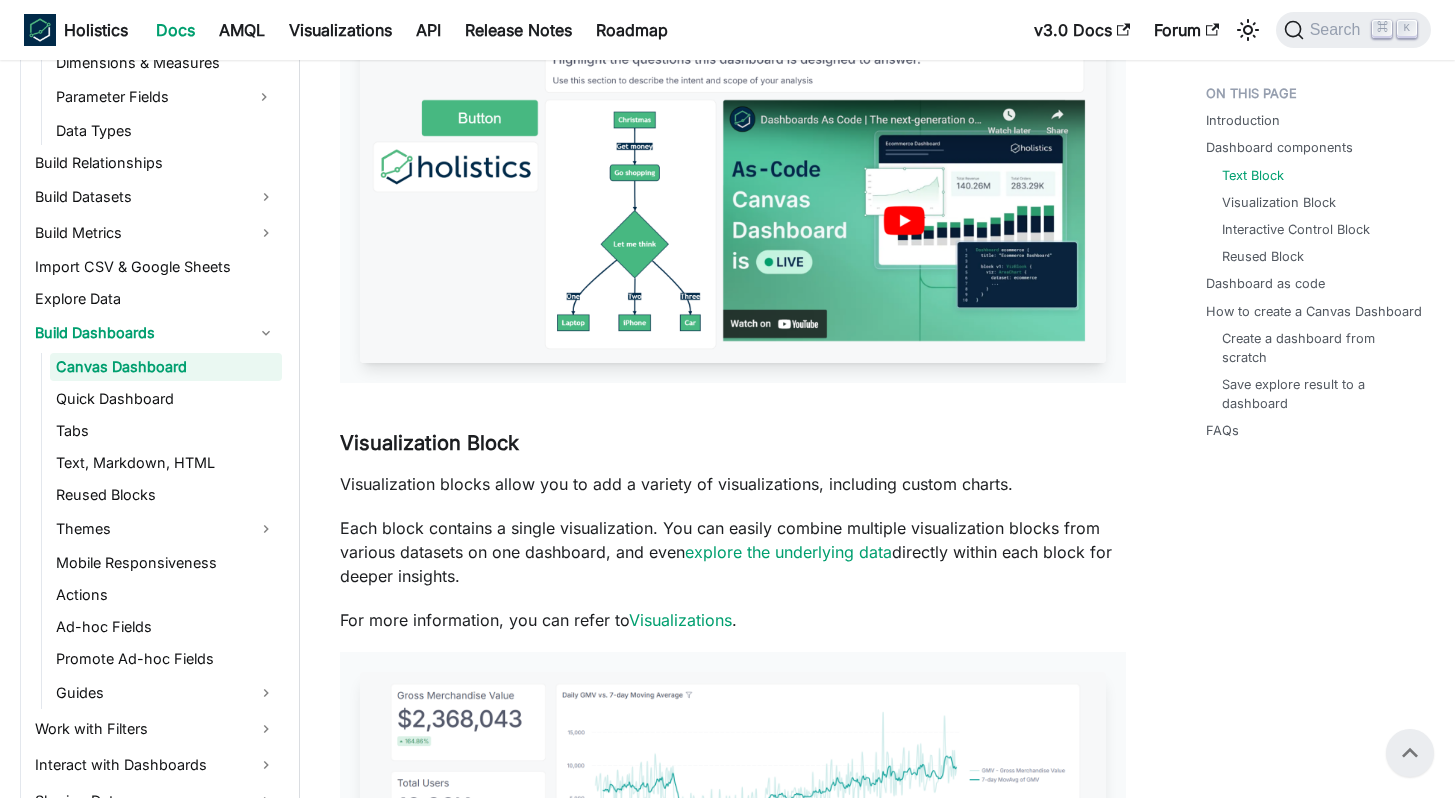 scroll, scrollTop: 2421, scrollLeft: 0, axis: vertical 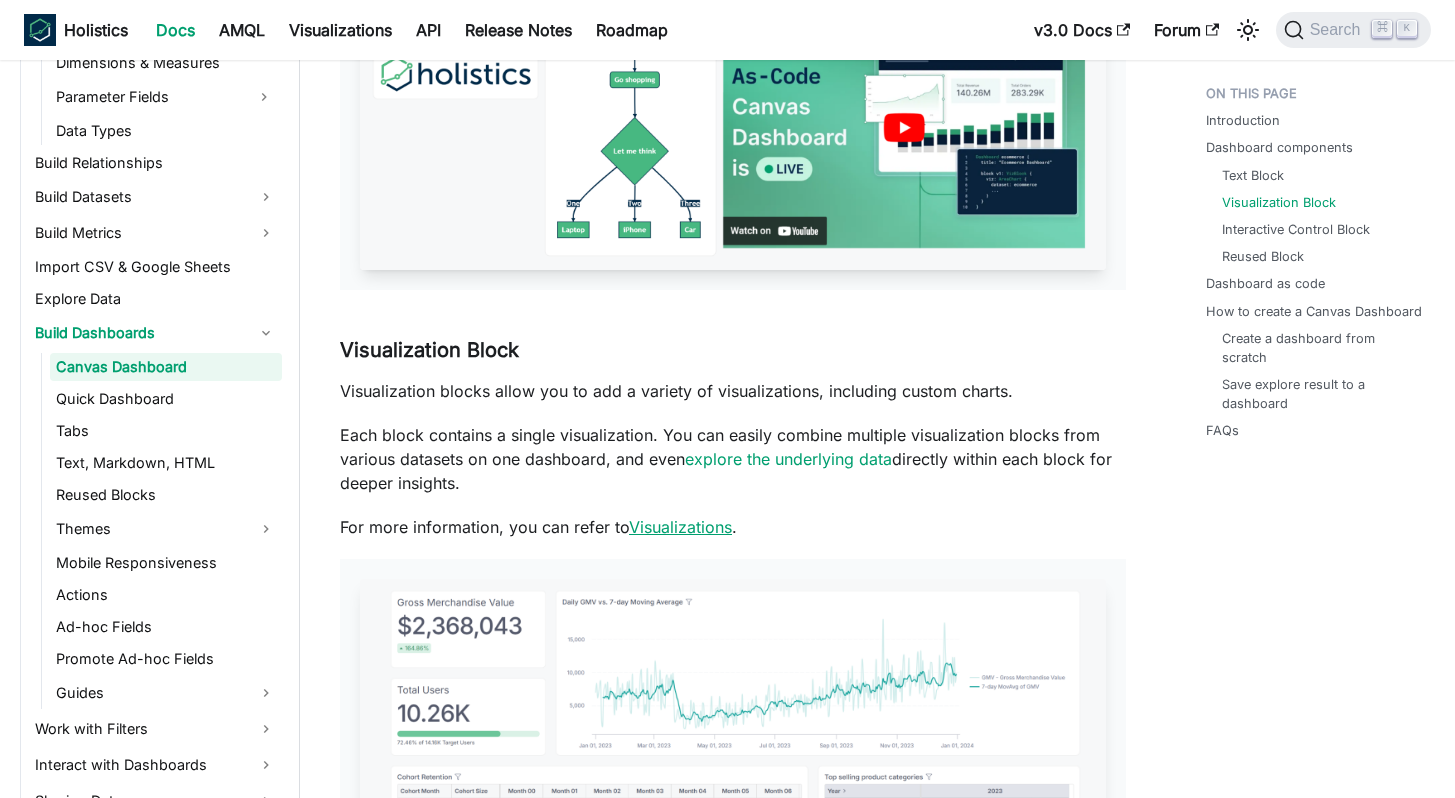 click on "Visualizations" at bounding box center (680, 527) 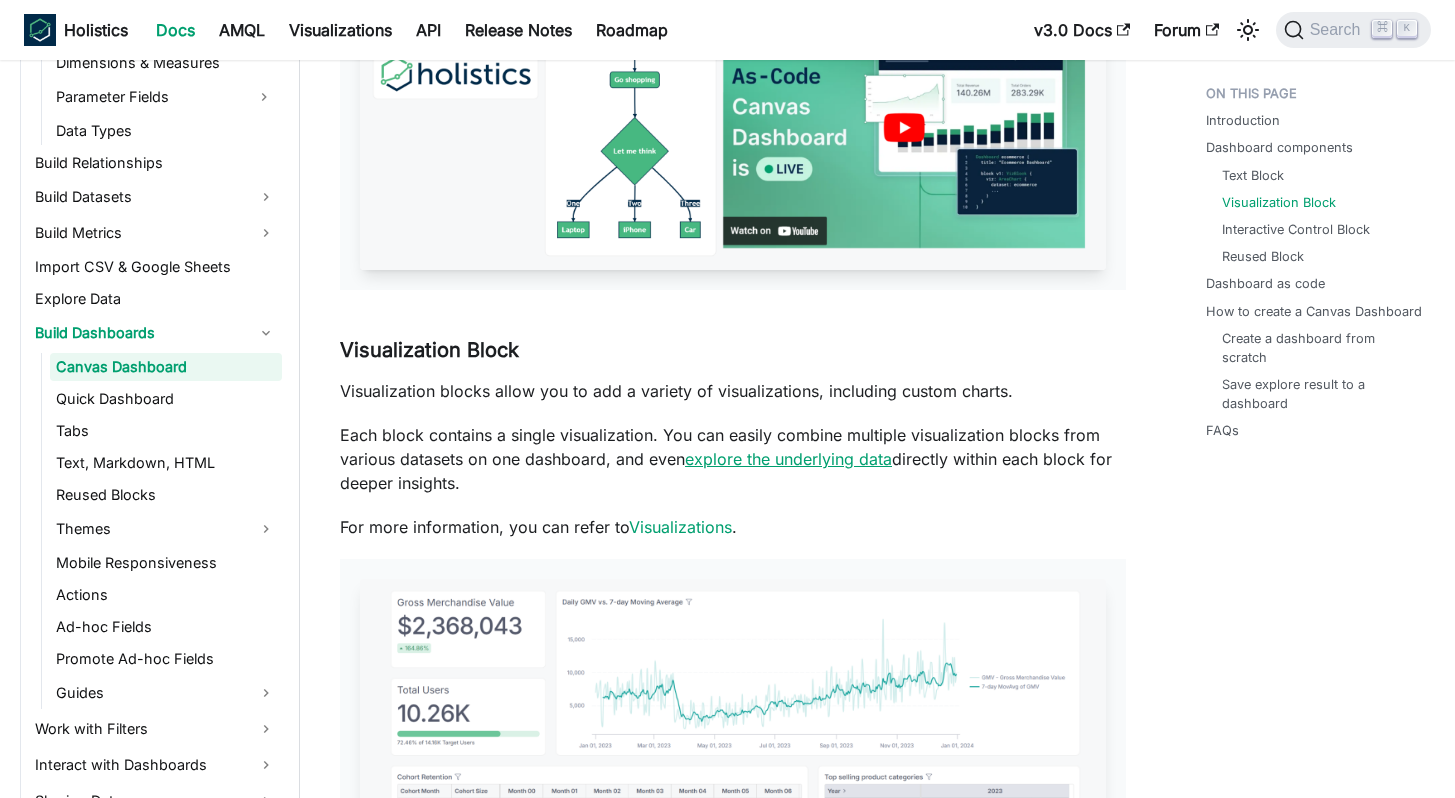 click on "explore the underlying data" at bounding box center [788, 459] 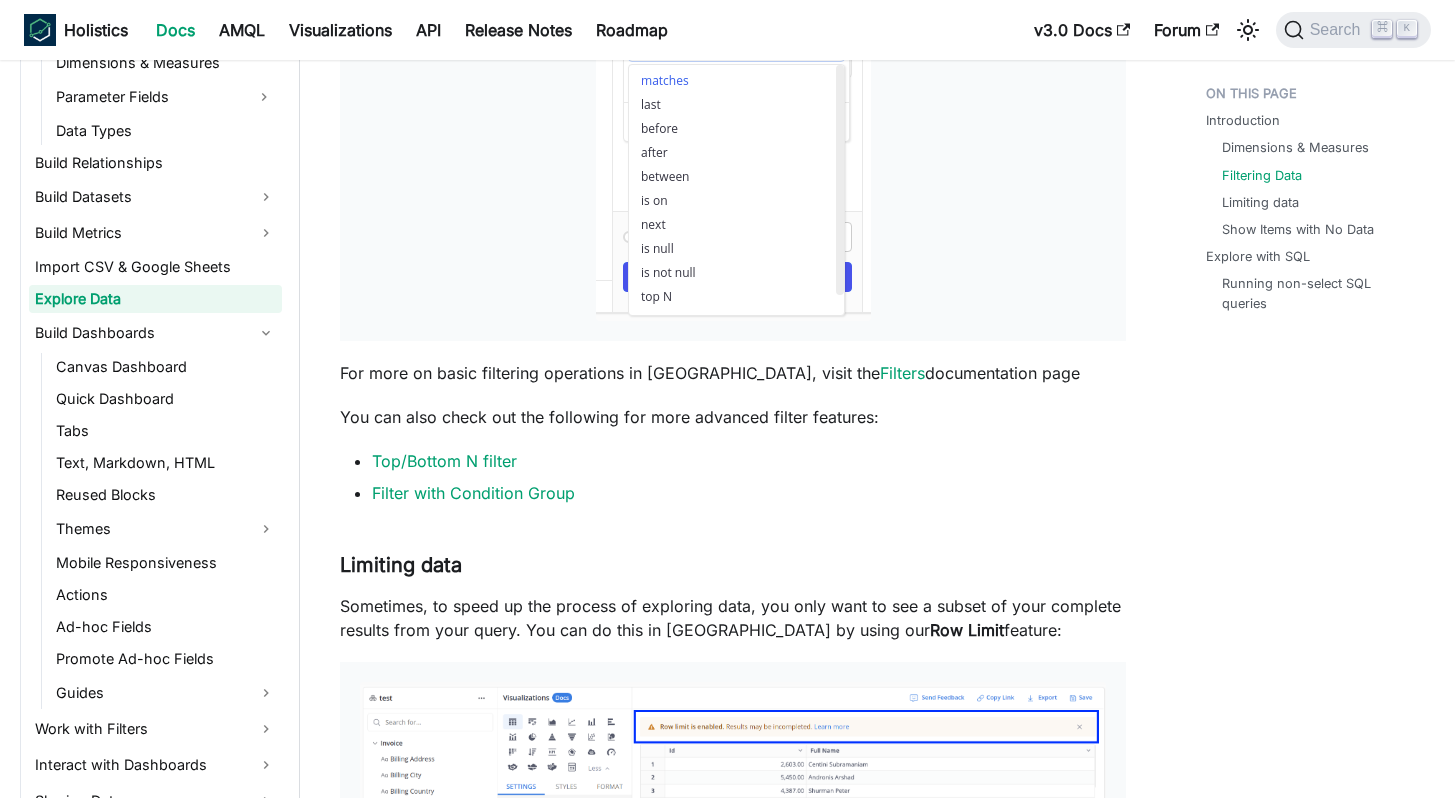 scroll, scrollTop: 3398, scrollLeft: 0, axis: vertical 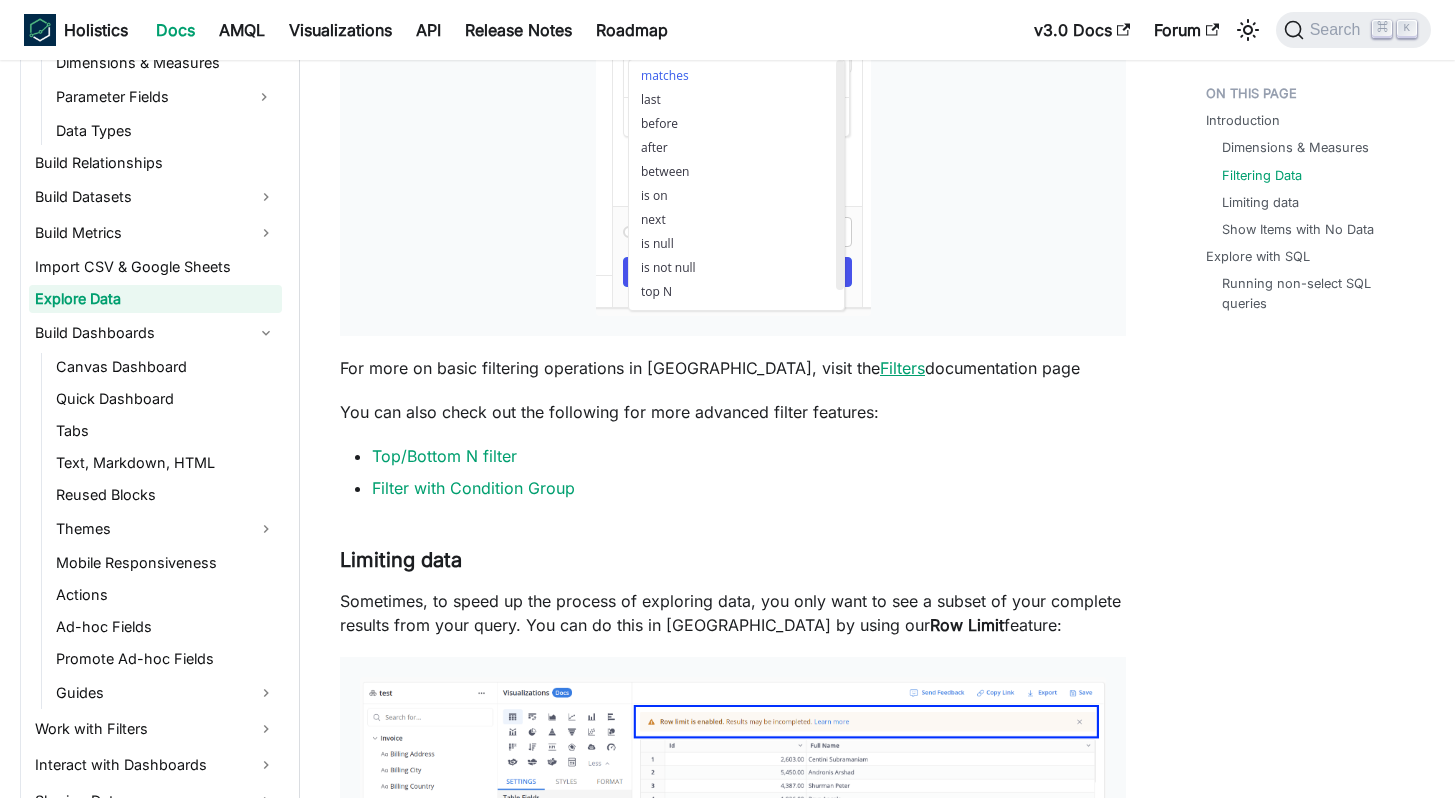 click on "Filters" at bounding box center (902, 368) 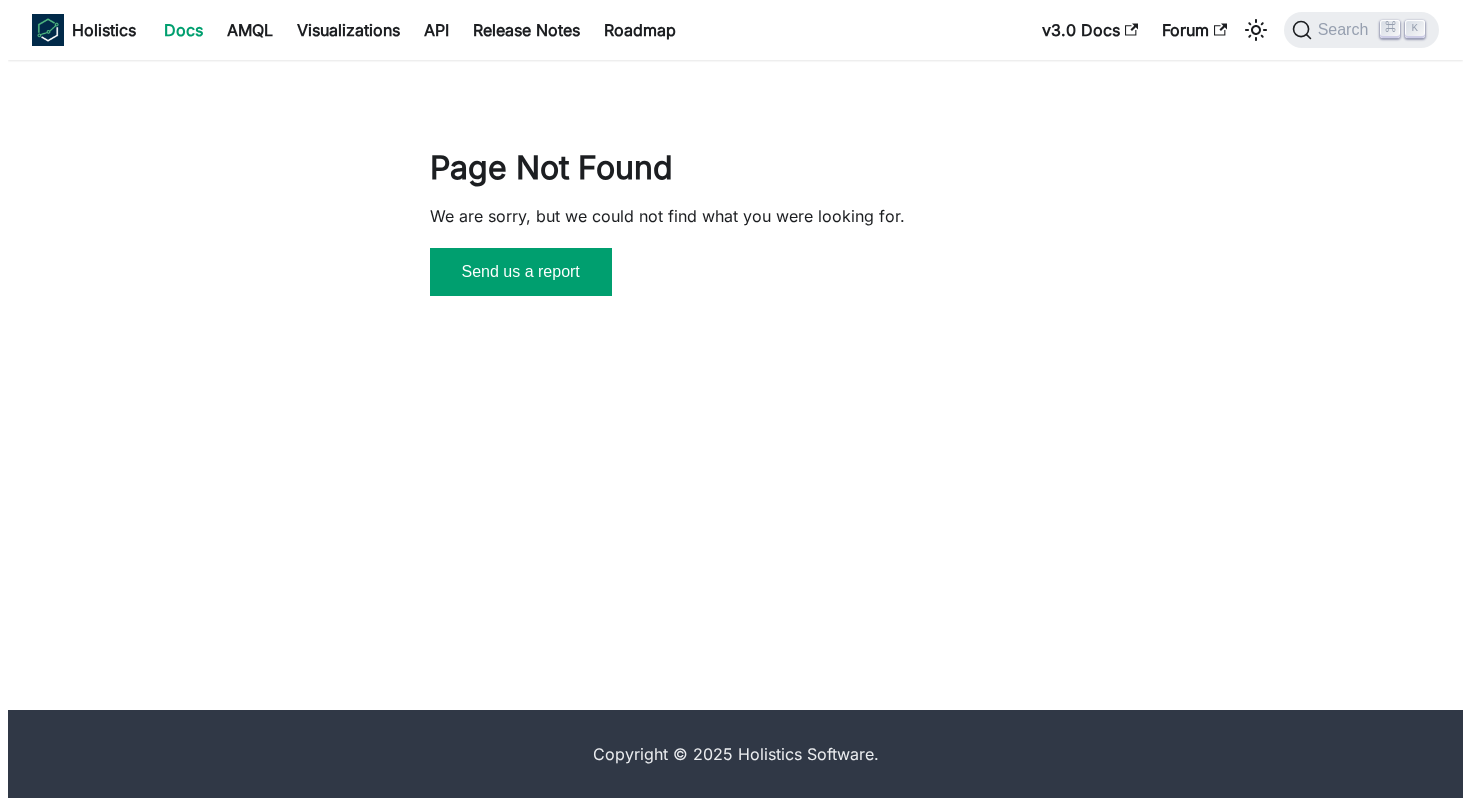 scroll, scrollTop: 0, scrollLeft: 0, axis: both 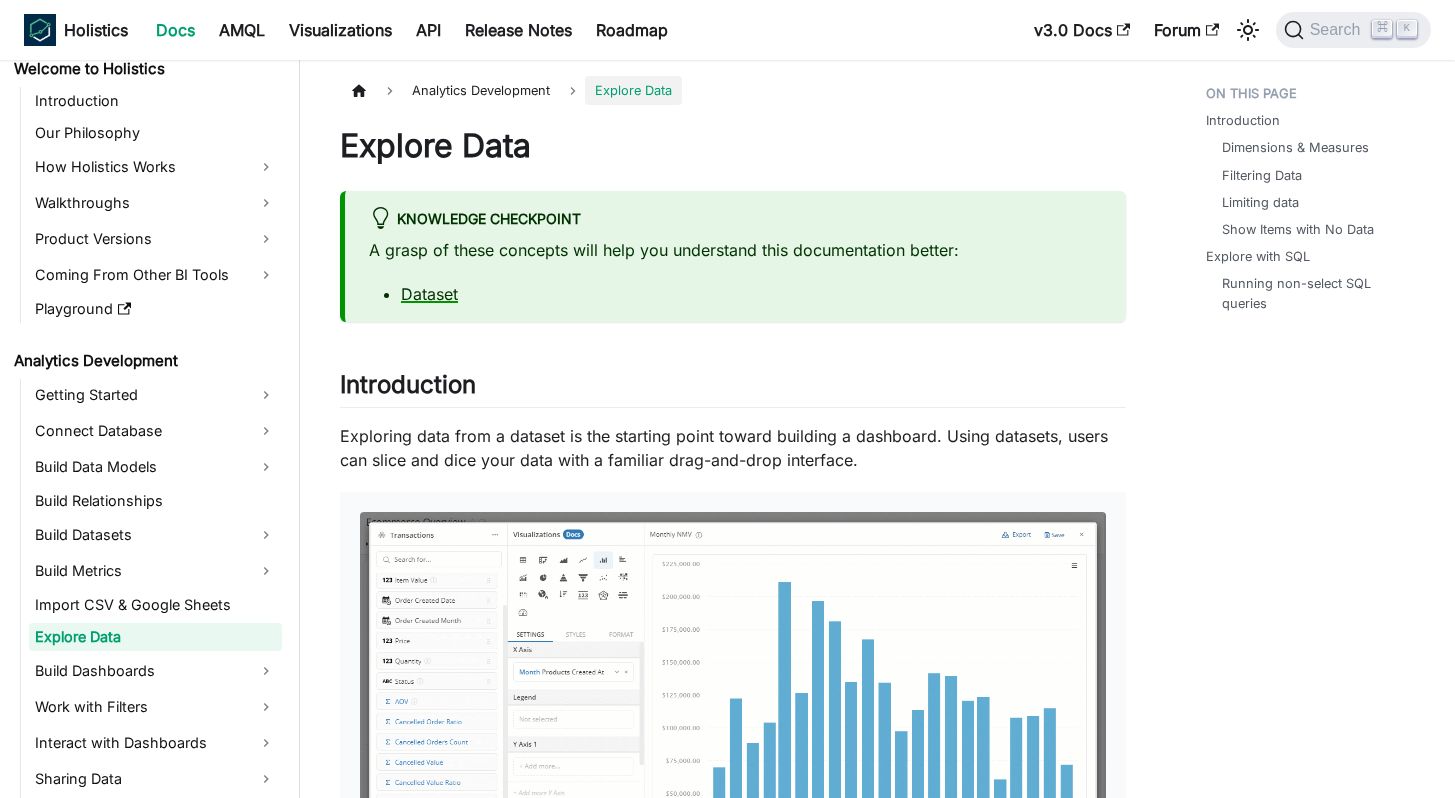 click on "Dataset" at bounding box center (429, 294) 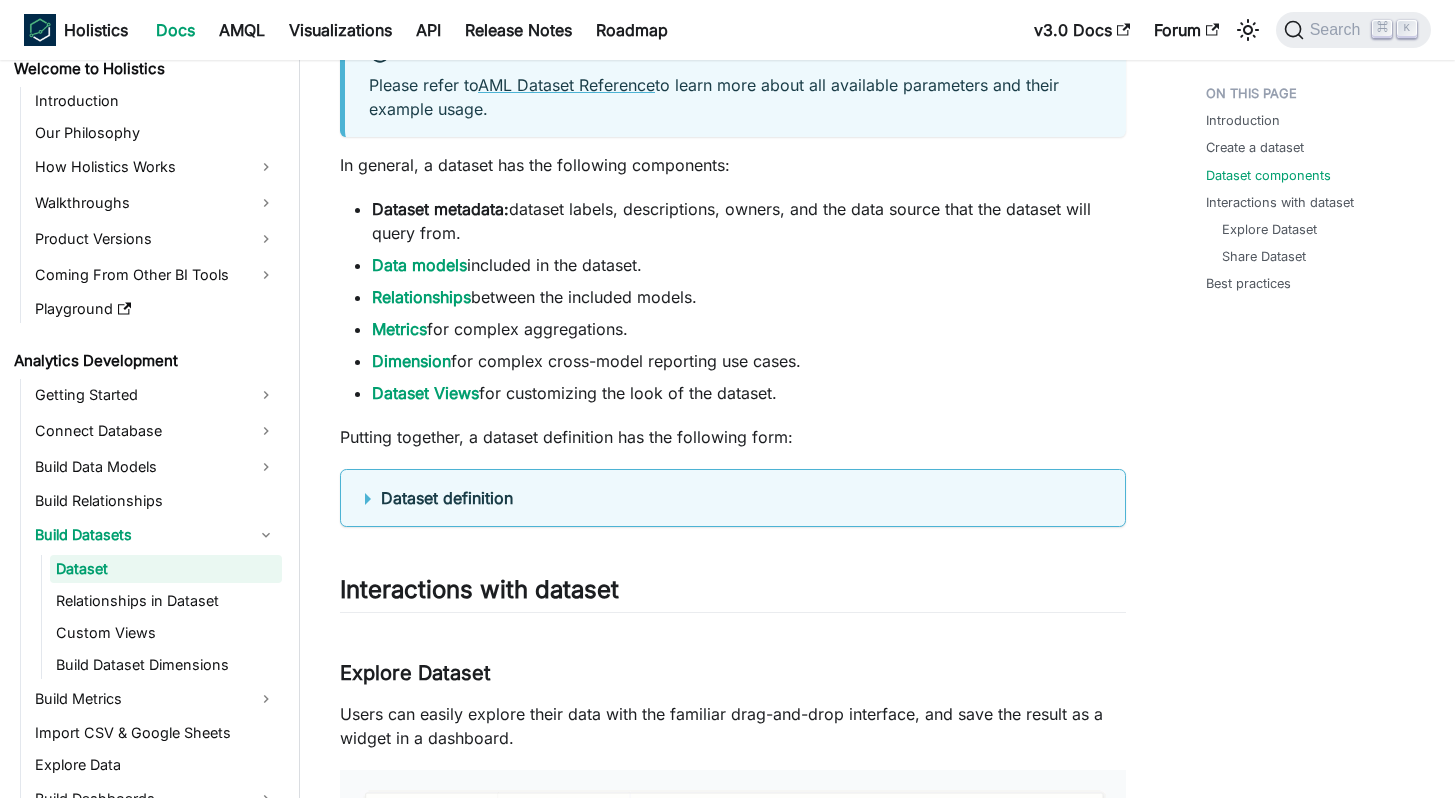 scroll, scrollTop: 1470, scrollLeft: 0, axis: vertical 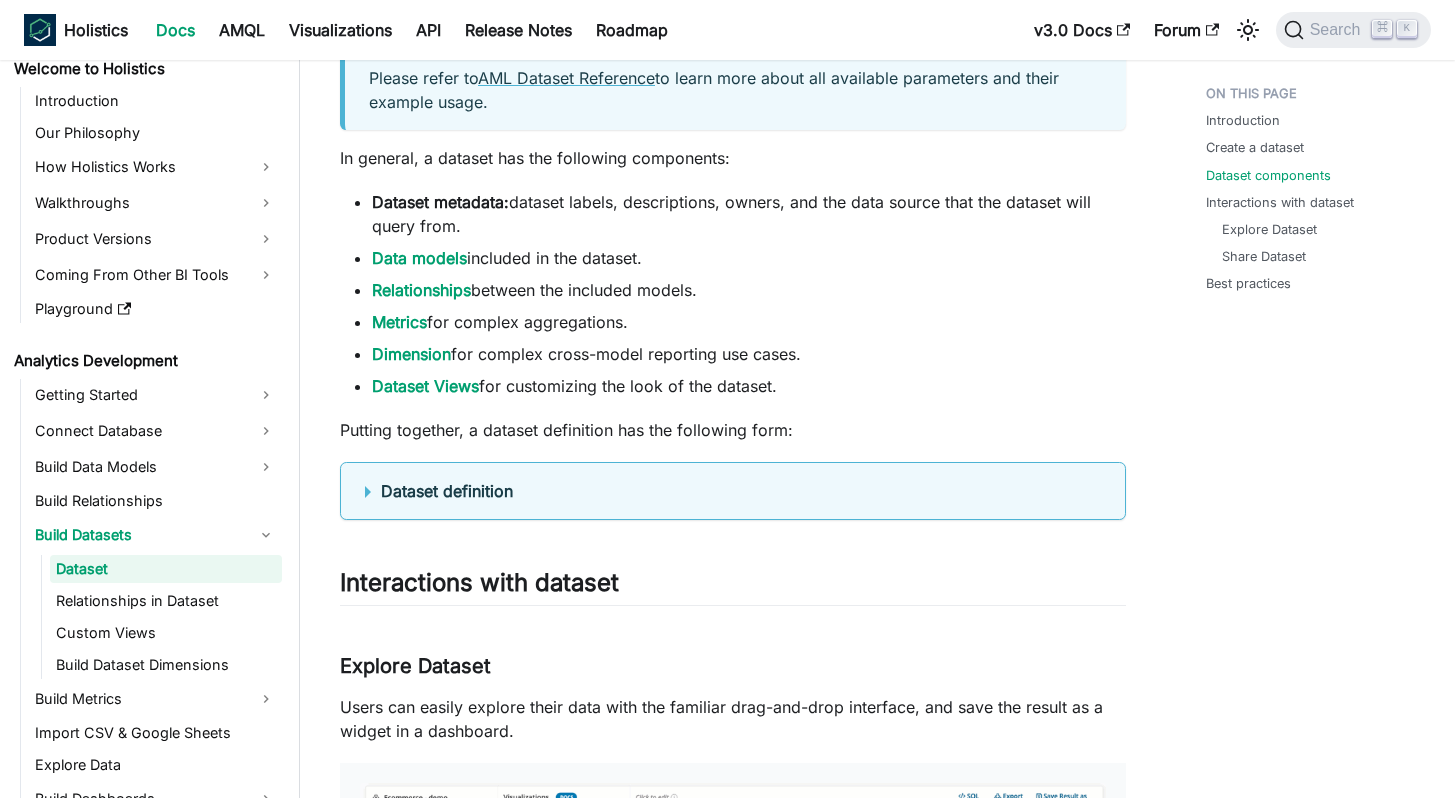 click on "Dataset definition // demo_ecommerce.dataset.aml Dataset   simple_dataset   {    // Basic metadata    label :  '[Demo] Ecommerce'    description :  'Demo dataset for E-commerce use cases test'    owner :  'demo@holistics.io'    data_source_name :  'demodb'    // List of models in the dataset    models :  [      orders ,      order_items ,      users ,      products ,      categories    ]    // Relationships between models    relationships :  [      relationship ( orders . user_id   >   users . id ,   true ) ,      relationship ( order_items . order_id   >   orders . id ,   true ) ,      relationship ( order_items . product_id   >   products . id ,   true ) ,      relationship ( products . category_id   >   categories . id ,   true )    ]    // Metrics    metric   count_orders   {      label :  'Count Orders'      type :  'number'      definition :  @aql orders.id | count() ;;    }    metric   sum_order_value   {      label :  'Sum Order Values'      type :  'number'      definition :     }    metric     { :" at bounding box center [733, 491] 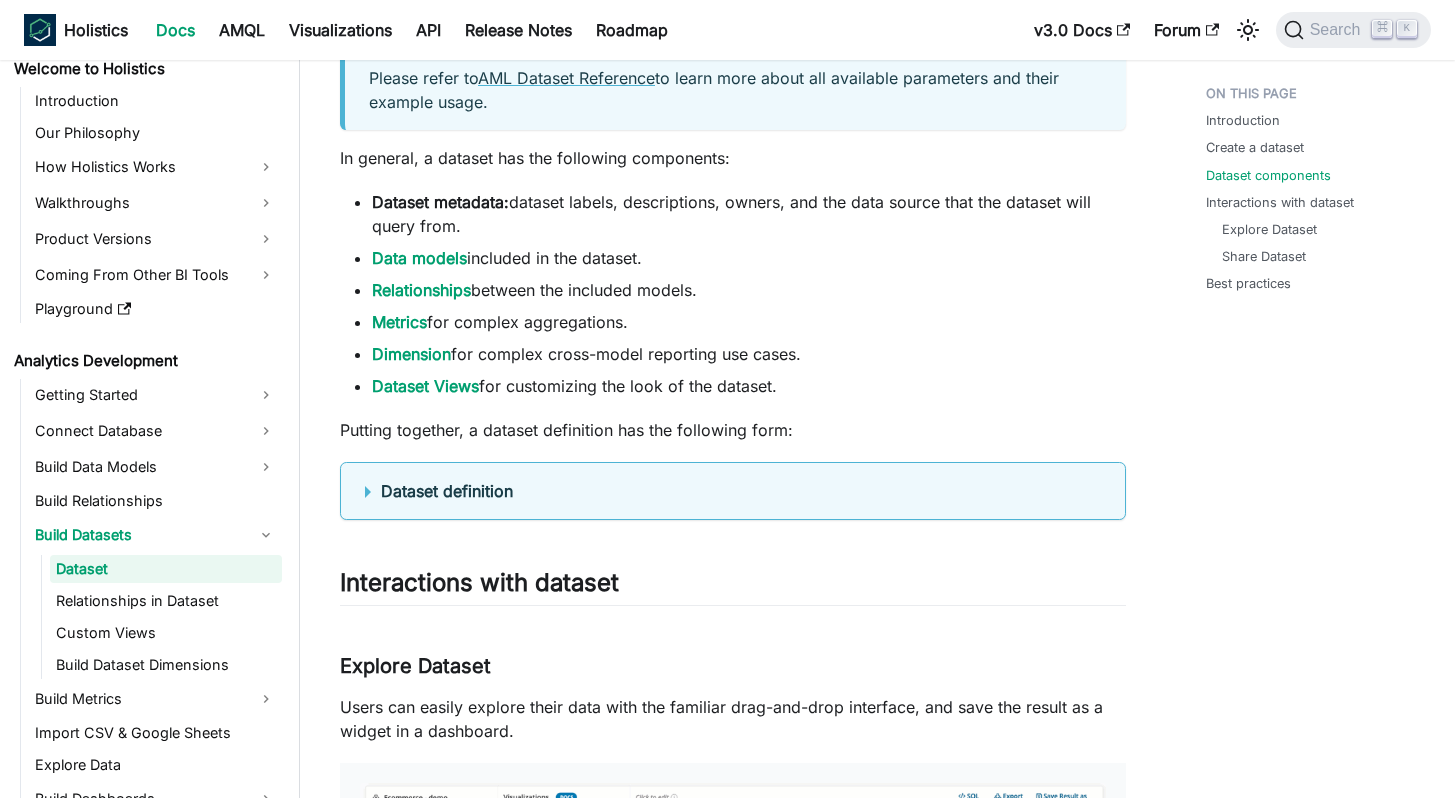 click on "Dataset definition // demo_ecommerce.dataset.aml Dataset   simple_dataset   {    // Basic metadata    label :  '[Demo] Ecommerce'    description :  'Demo dataset for E-commerce use cases test'    owner :  'demo@holistics.io'    data_source_name :  'demodb'    // List of models in the dataset    models :  [      orders ,      order_items ,      users ,      products ,      categories    ]    // Relationships between models    relationships :  [      relationship ( orders . user_id   >   users . id ,   true ) ,      relationship ( order_items . order_id   >   orders . id ,   true ) ,      relationship ( order_items . product_id   >   products . id ,   true ) ,      relationship ( products . category_id   >   categories . id ,   true )    ]    // Metrics    metric   count_orders   {      label :  'Count Orders'      type :  'number'      definition :  @aql orders.id | count() ;;    }    metric   sum_order_value   {      label :  'Sum Order Values'      type :  'number'      definition :     }    metric     { :" at bounding box center [733, 491] 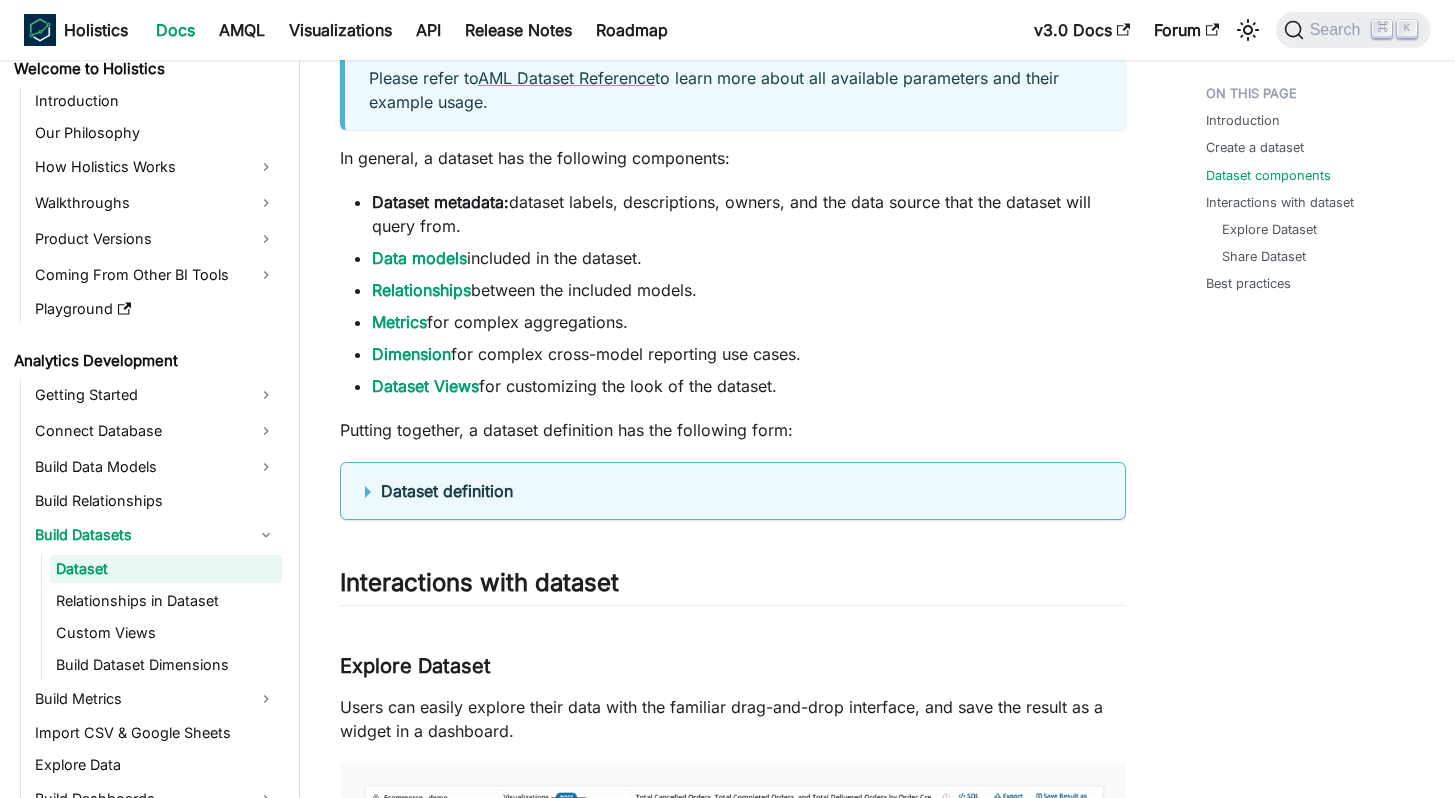 click on "Dataset definition" at bounding box center [733, 491] 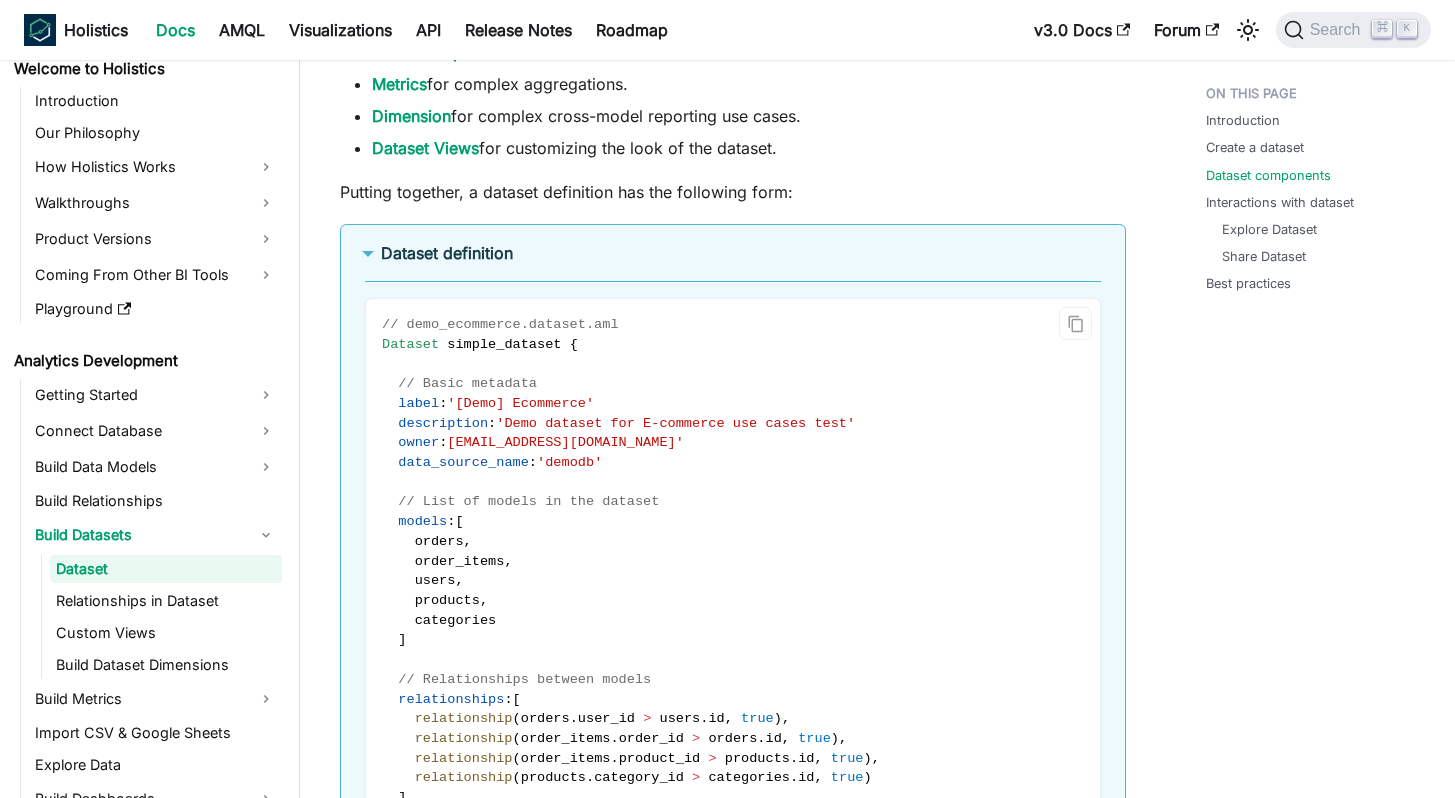scroll, scrollTop: 1714, scrollLeft: 0, axis: vertical 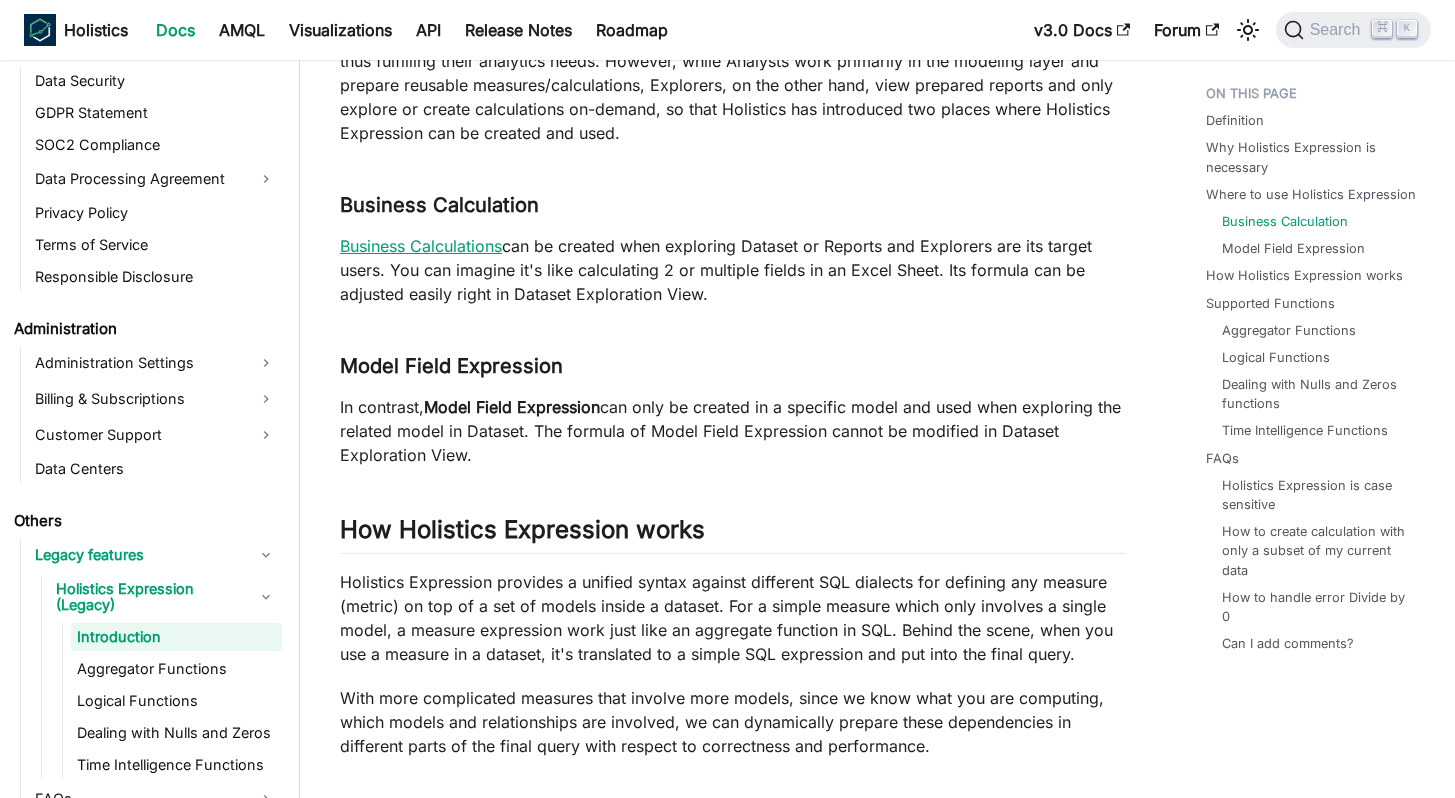 click on "Business Calculations" at bounding box center (421, 246) 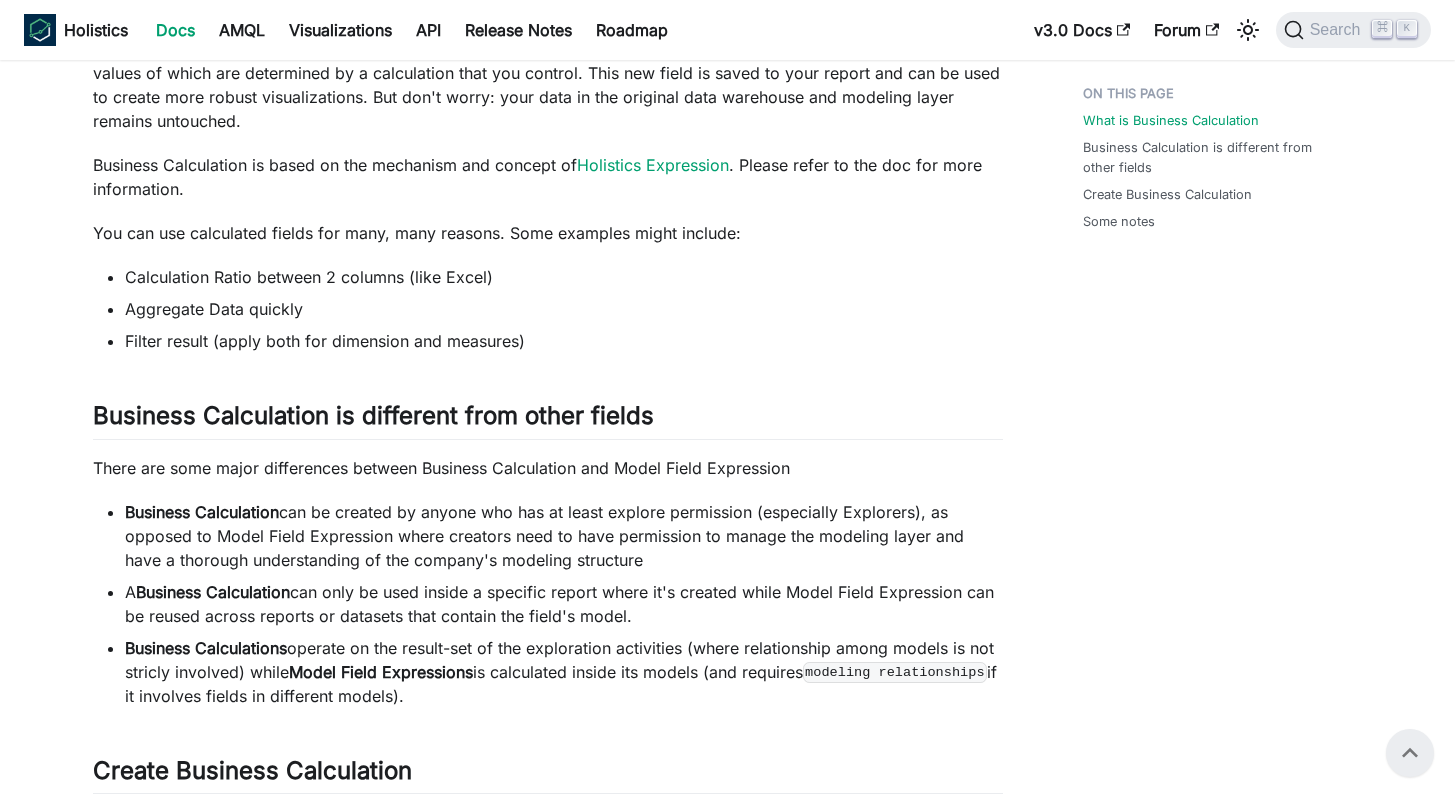 scroll, scrollTop: 979, scrollLeft: 0, axis: vertical 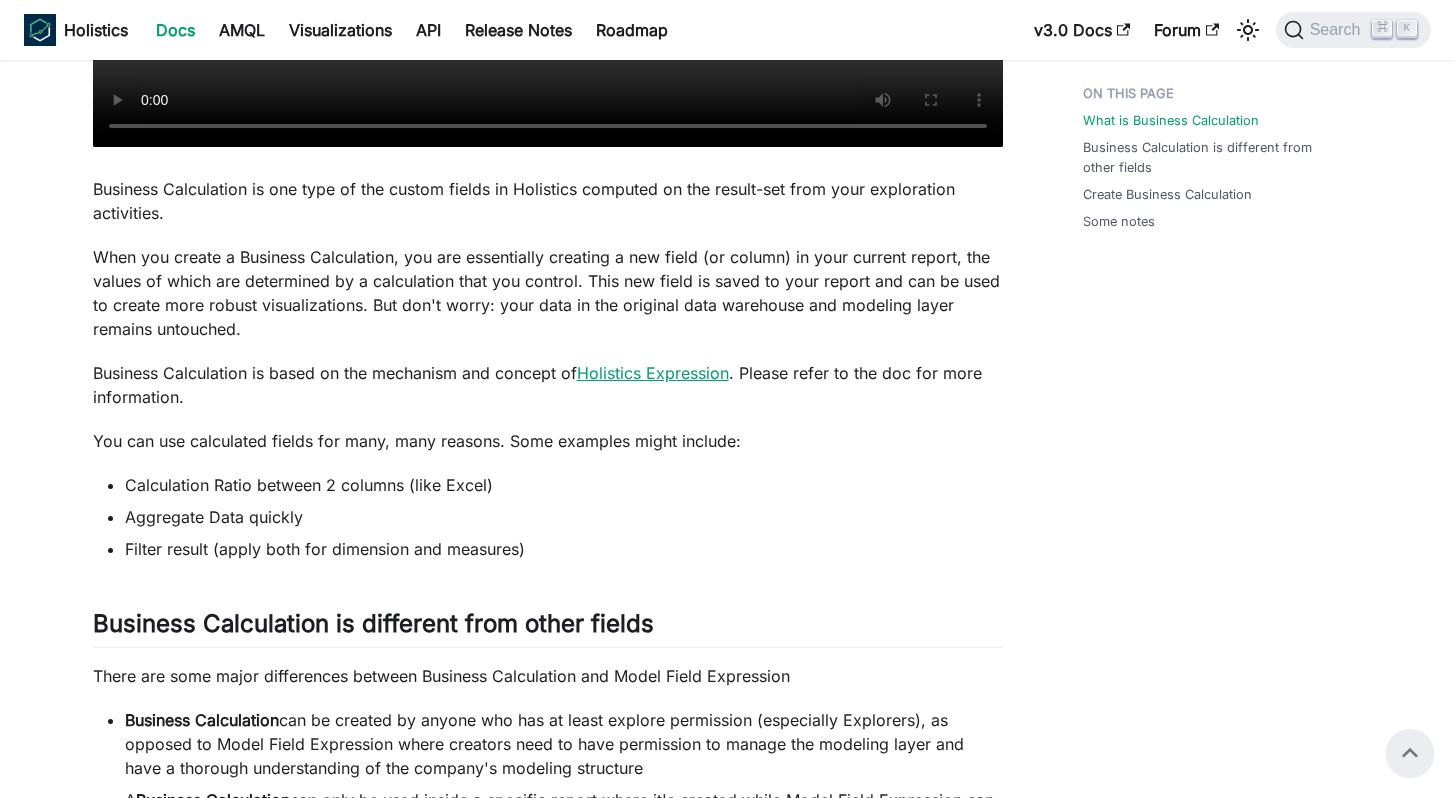click on "Holistics Expression" at bounding box center [653, 373] 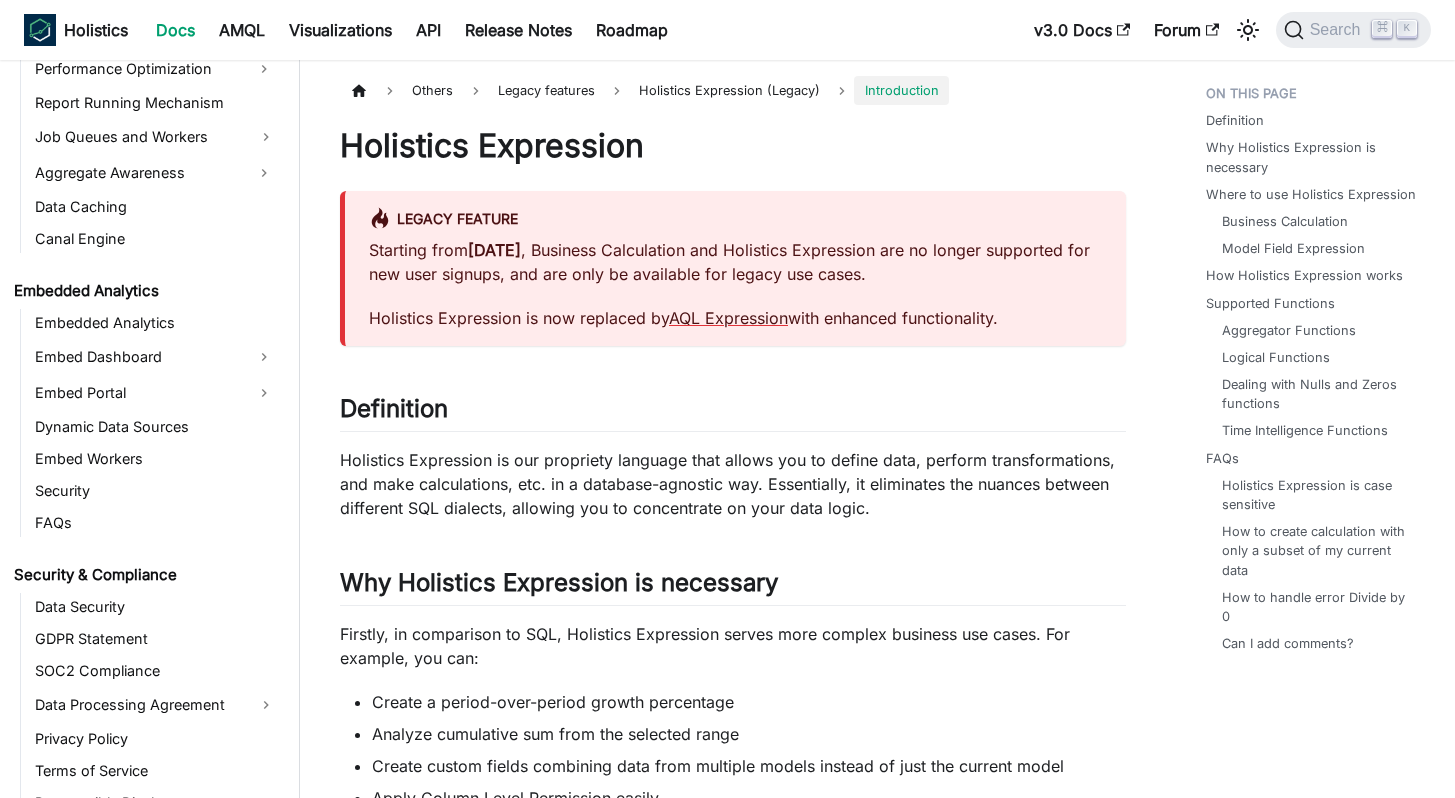 scroll, scrollTop: 2269, scrollLeft: 0, axis: vertical 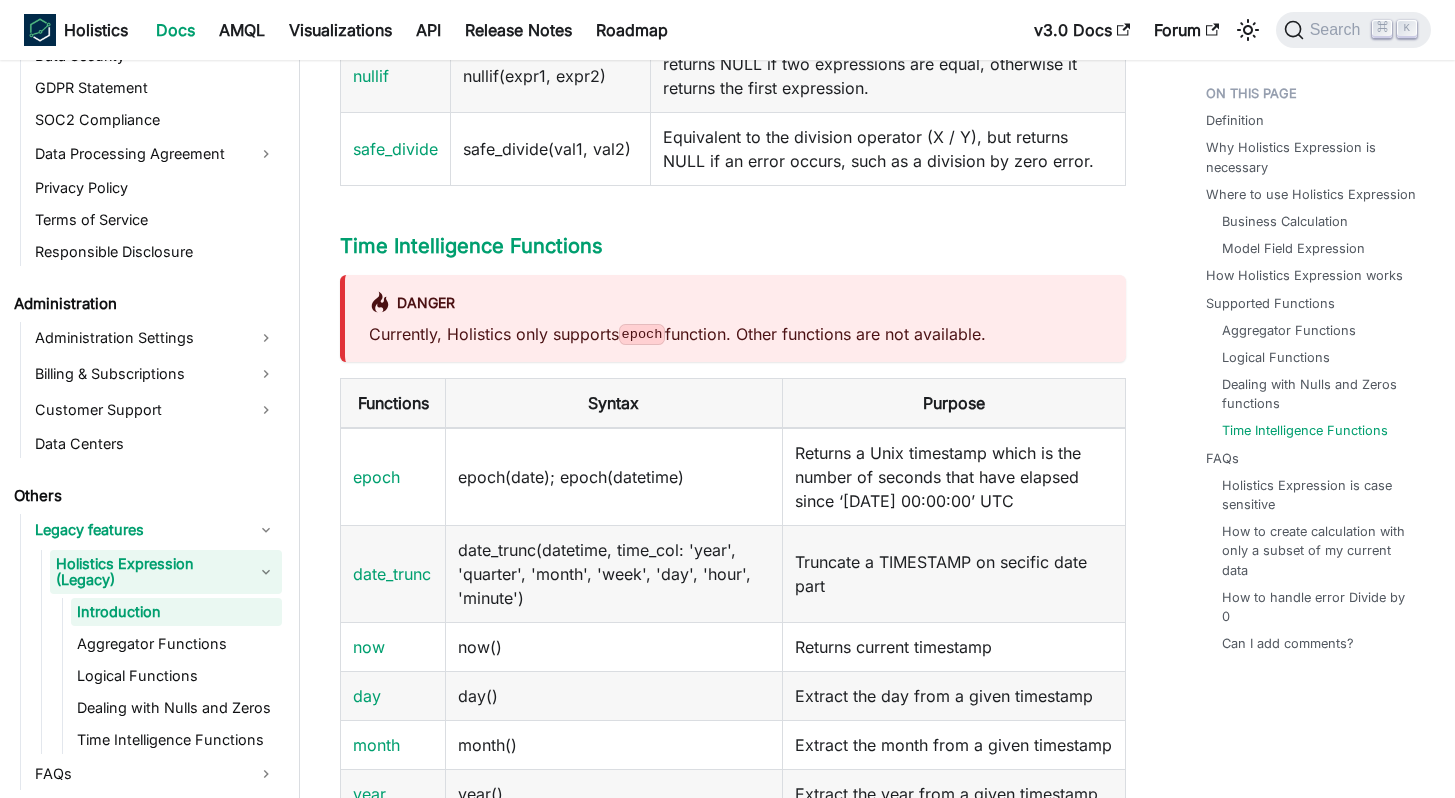 click on "Holistics Expression (Legacy)" at bounding box center (166, 572) 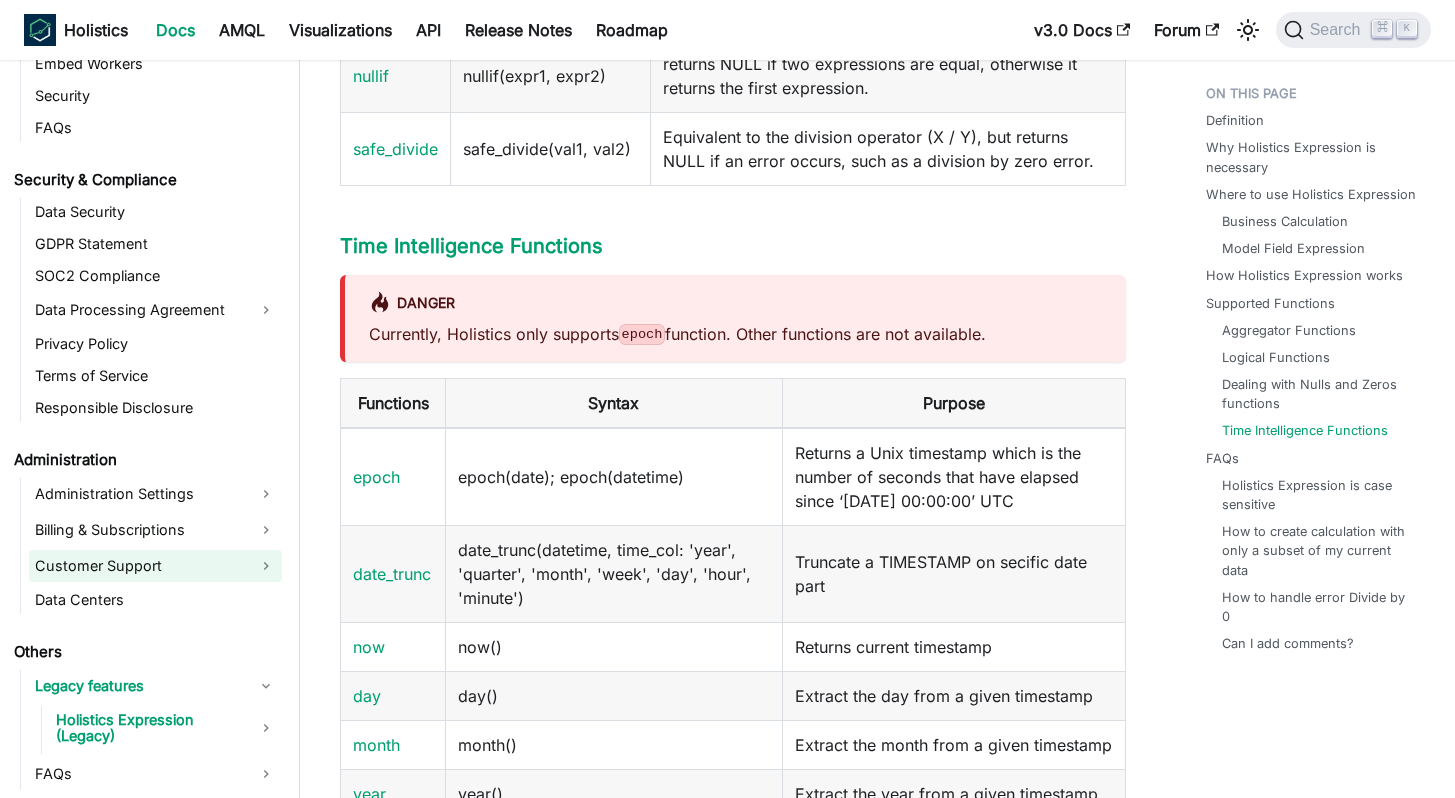 scroll, scrollTop: 2134, scrollLeft: 0, axis: vertical 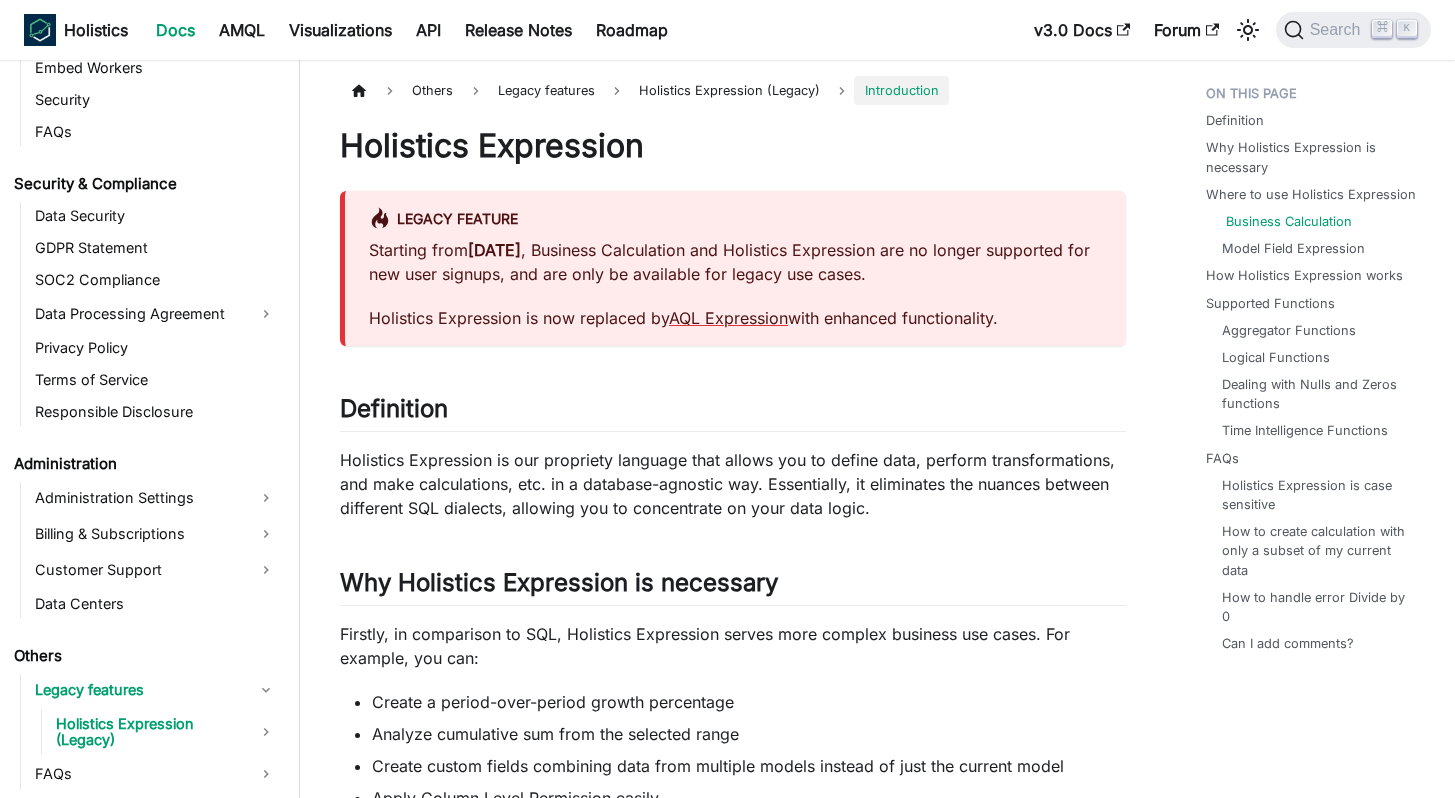 click on "Business Calculation" at bounding box center (1289, 221) 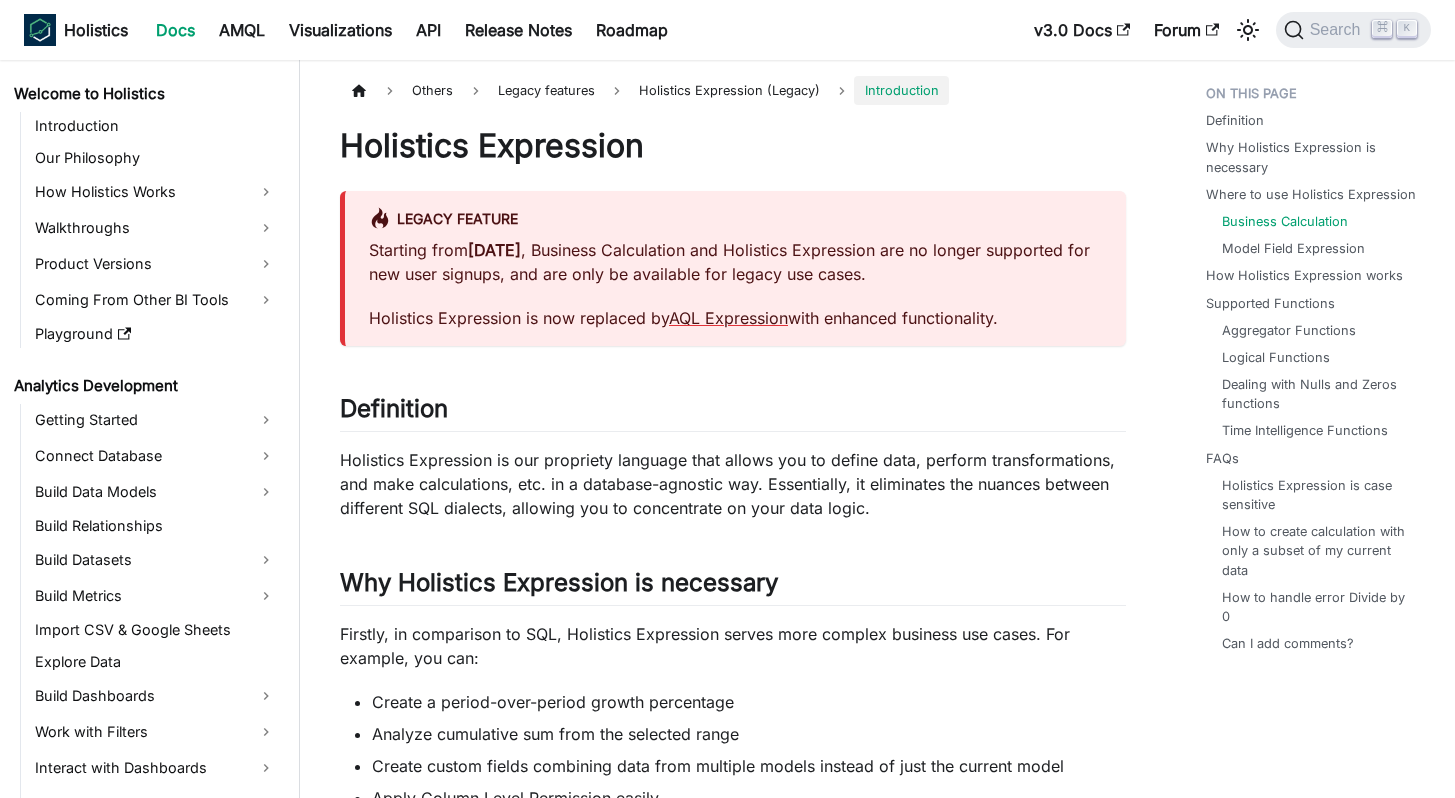 scroll, scrollTop: 1135, scrollLeft: 0, axis: vertical 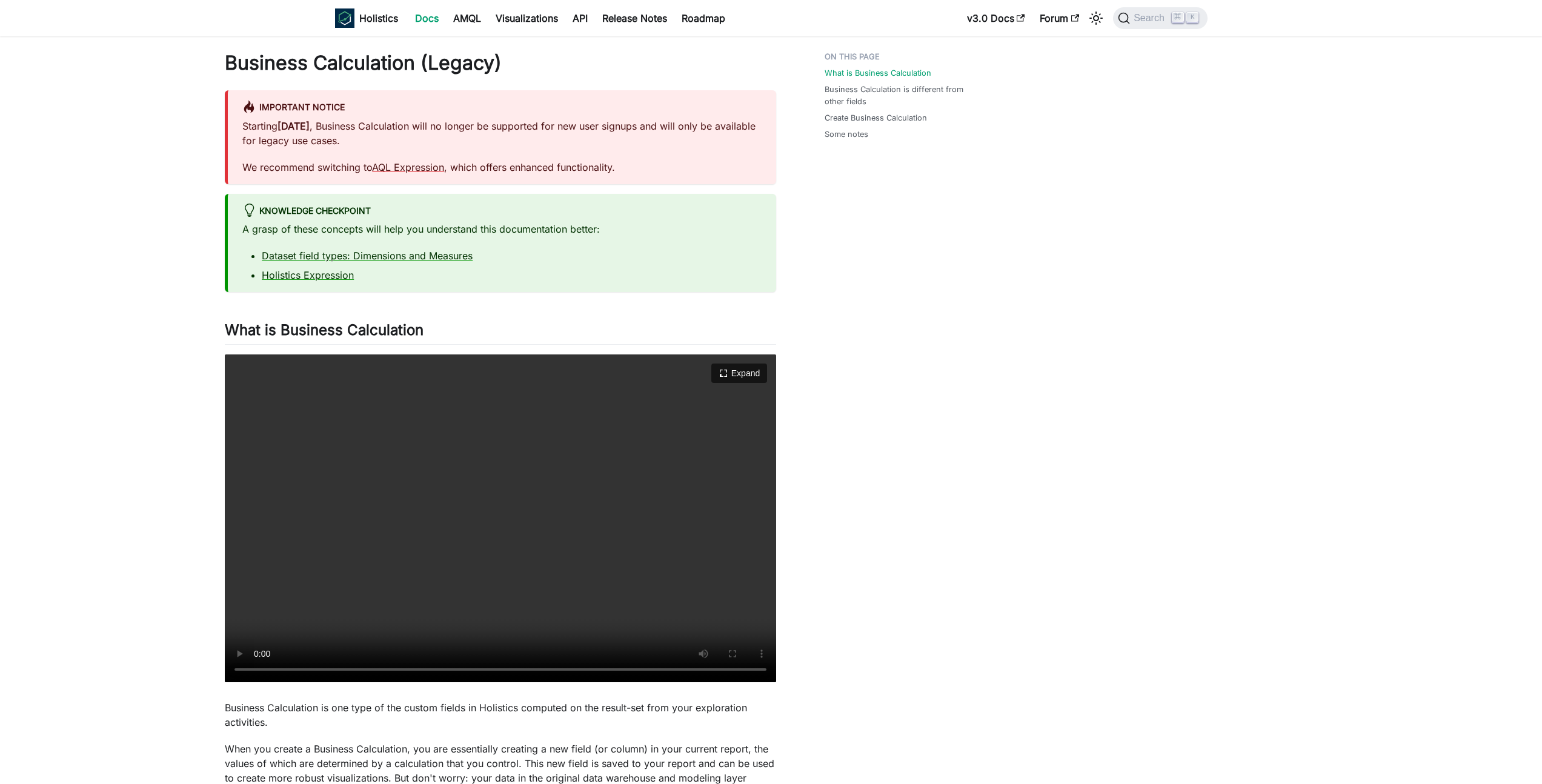 type 